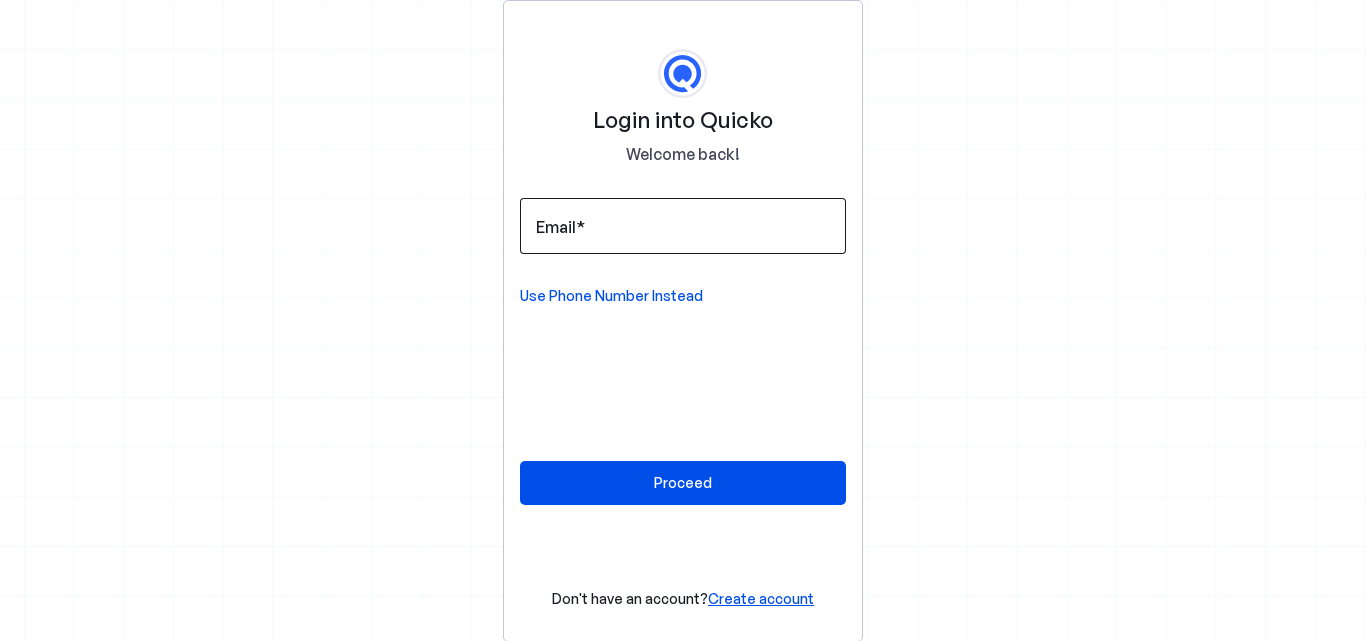 click on "Email" at bounding box center (683, 226) 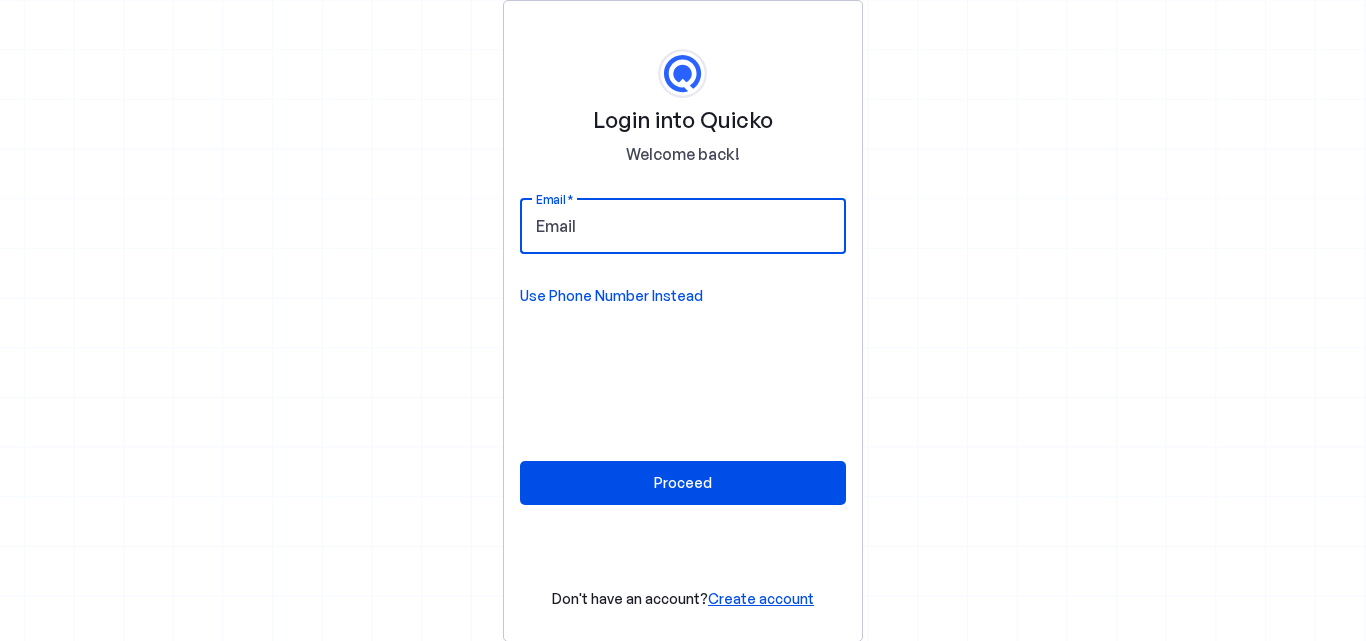 click on "Use Phone Number Instead" at bounding box center (611, 296) 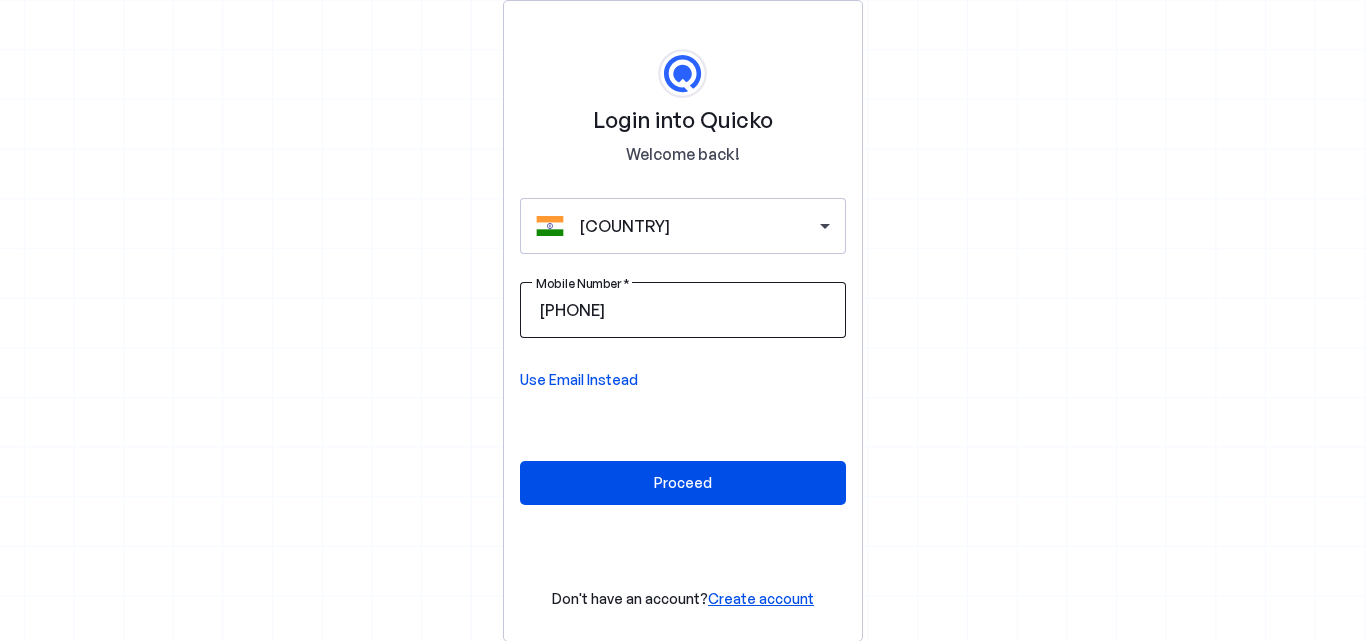 click on "Mobile Number" at bounding box center (719, 310) 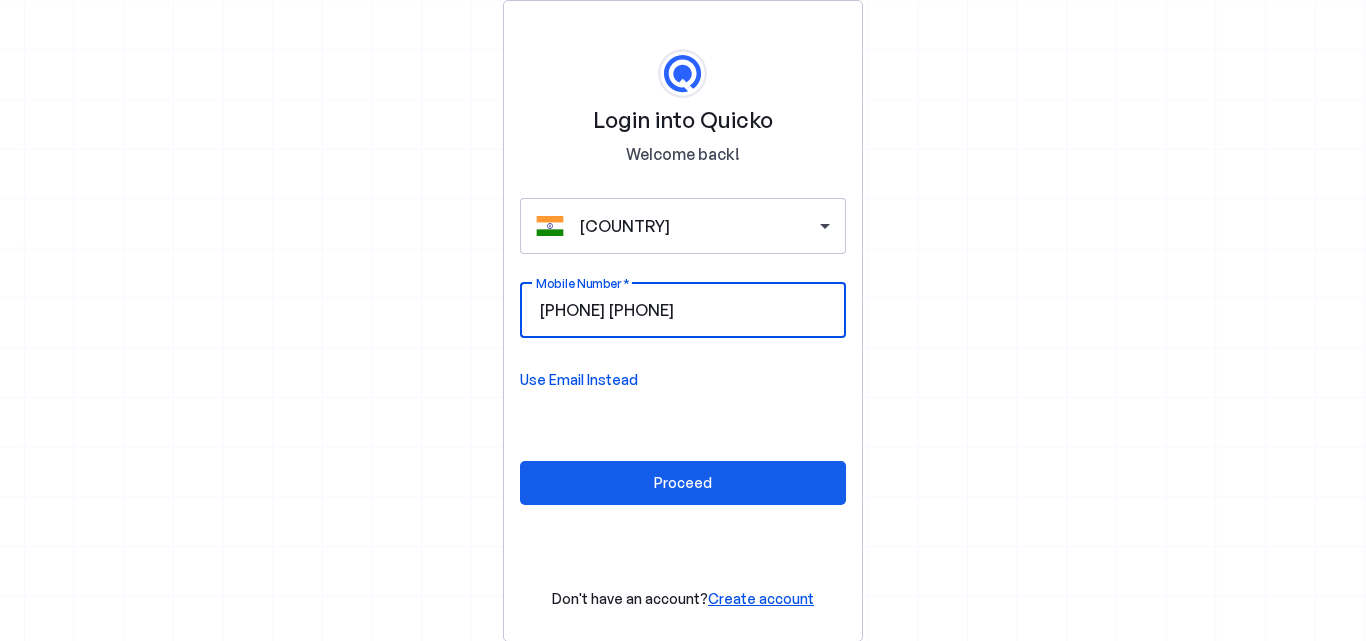 type on "7022215892" 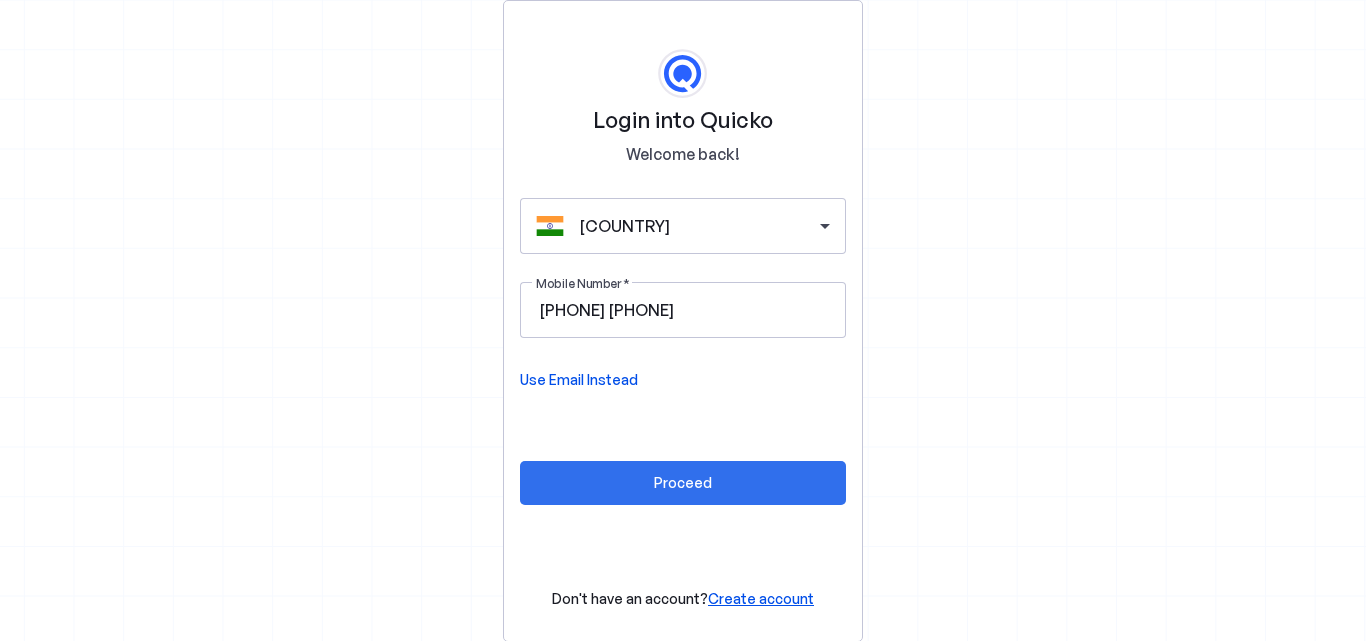 click at bounding box center [683, 483] 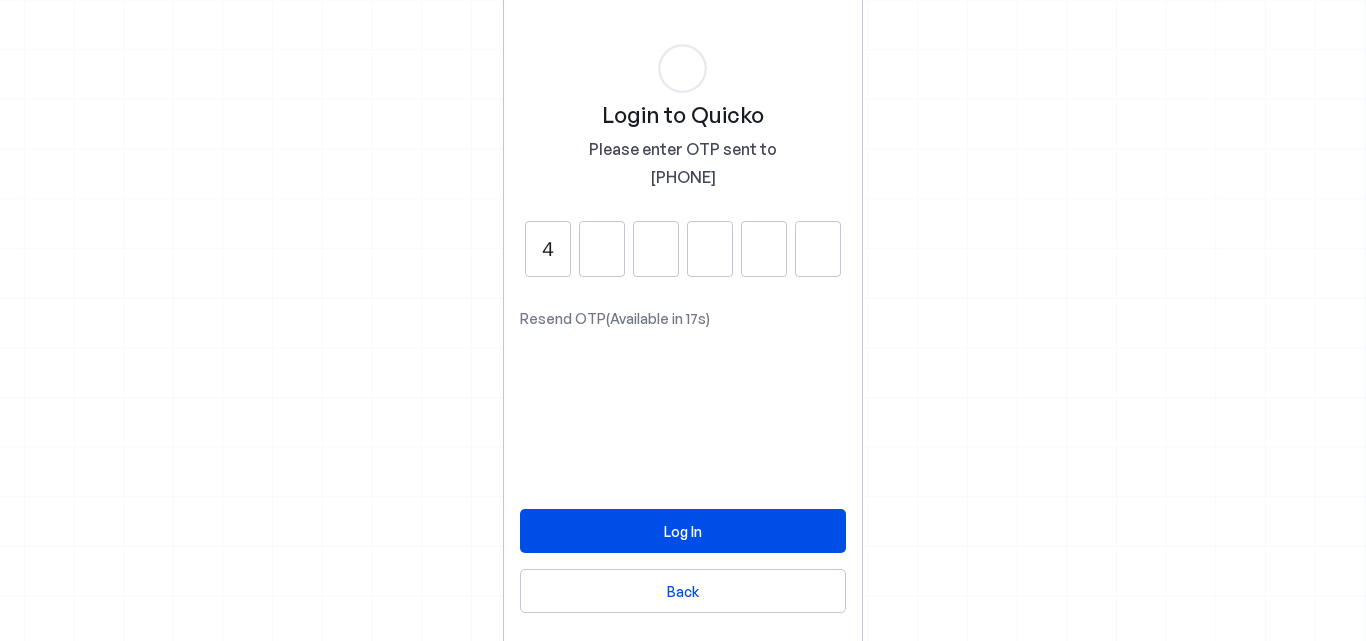 type on "4" 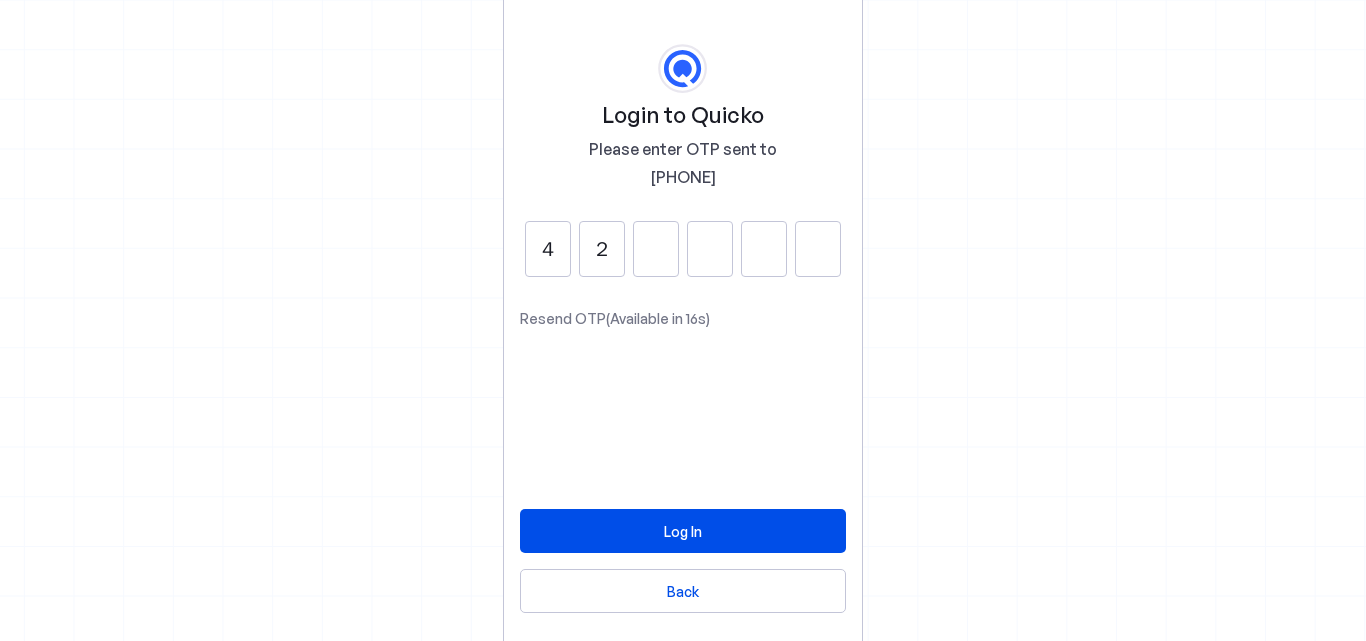 type on "2" 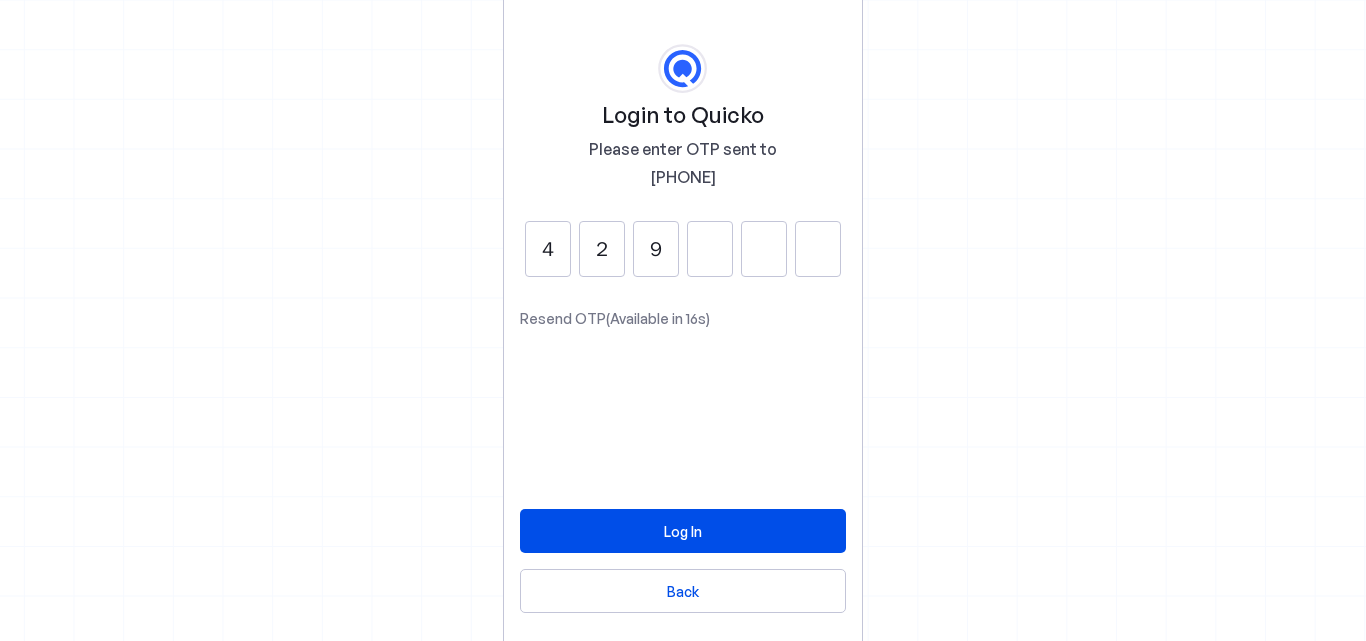 type on "9" 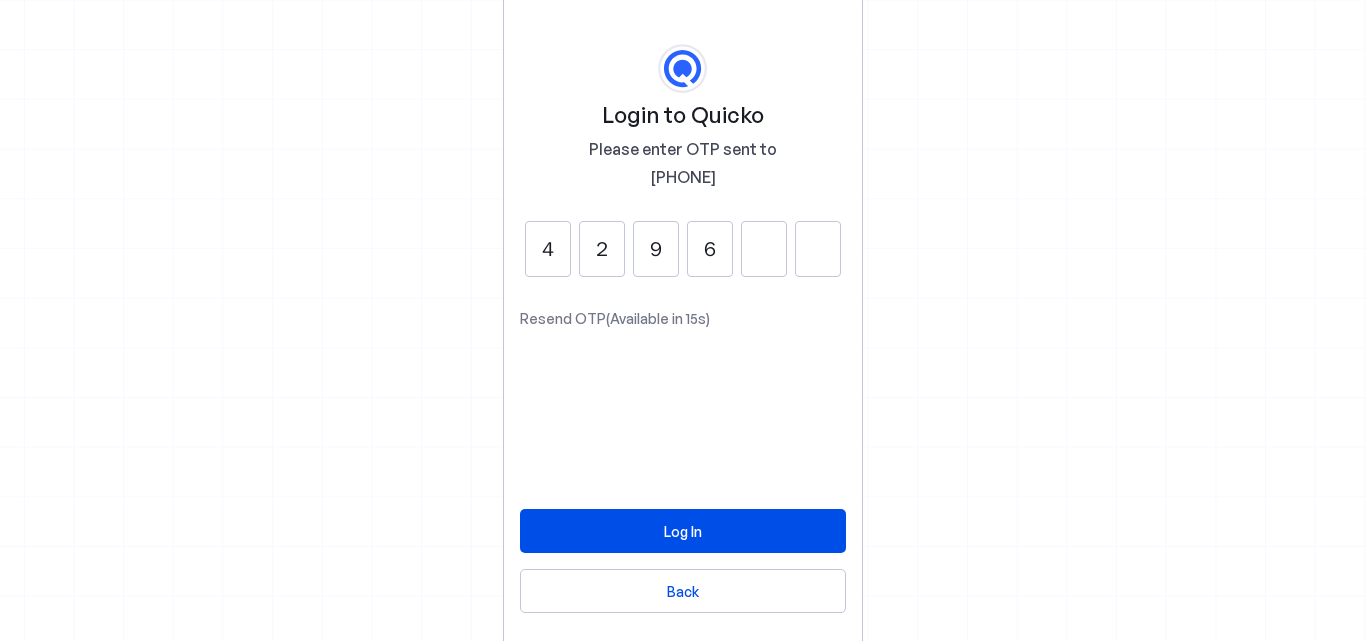 type on "6" 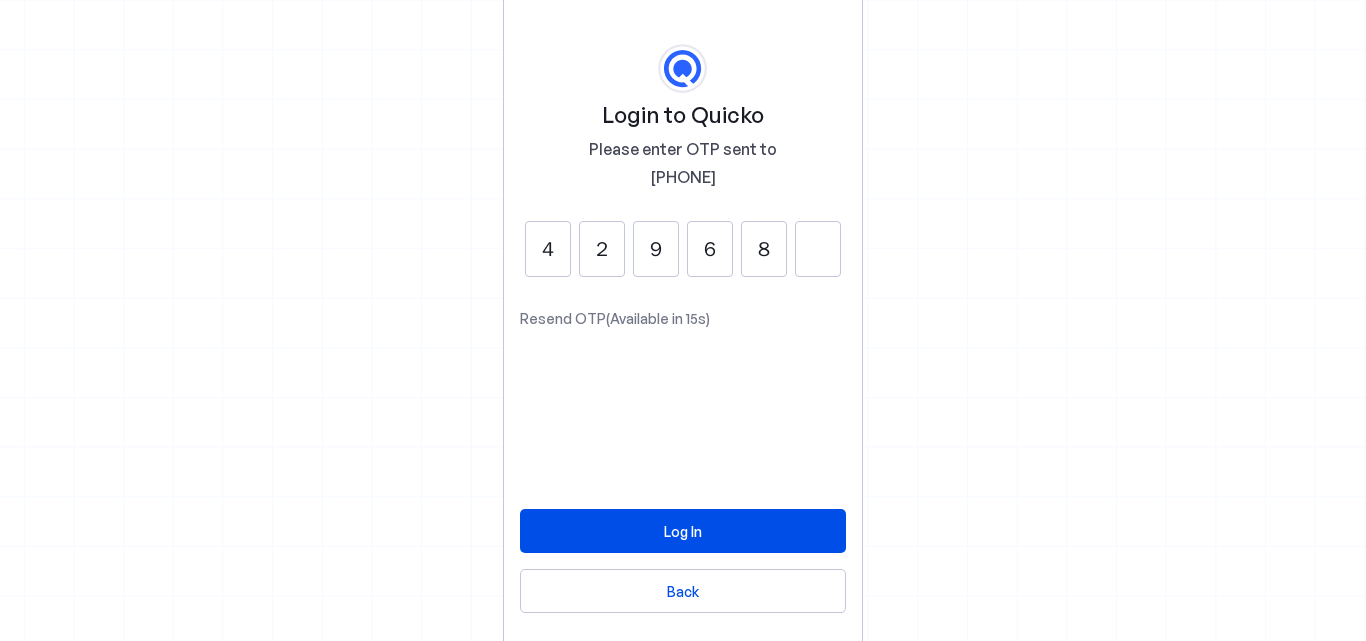 type on "8" 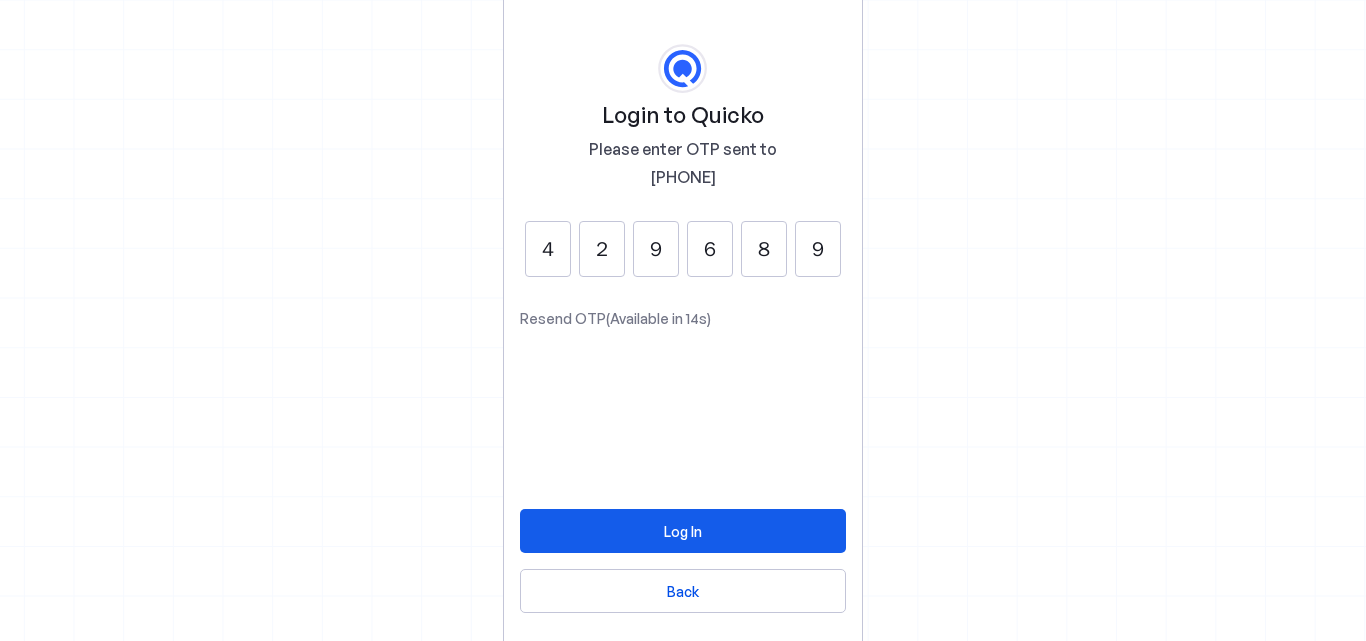 type on "9" 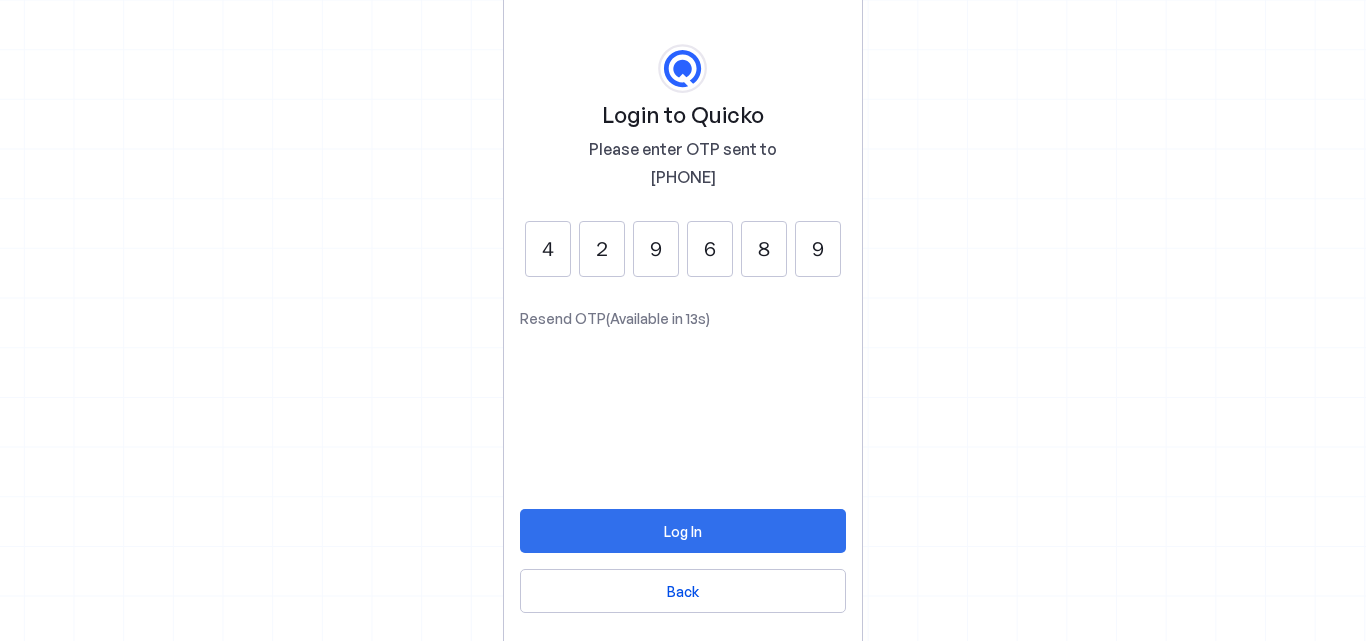 click at bounding box center (683, 531) 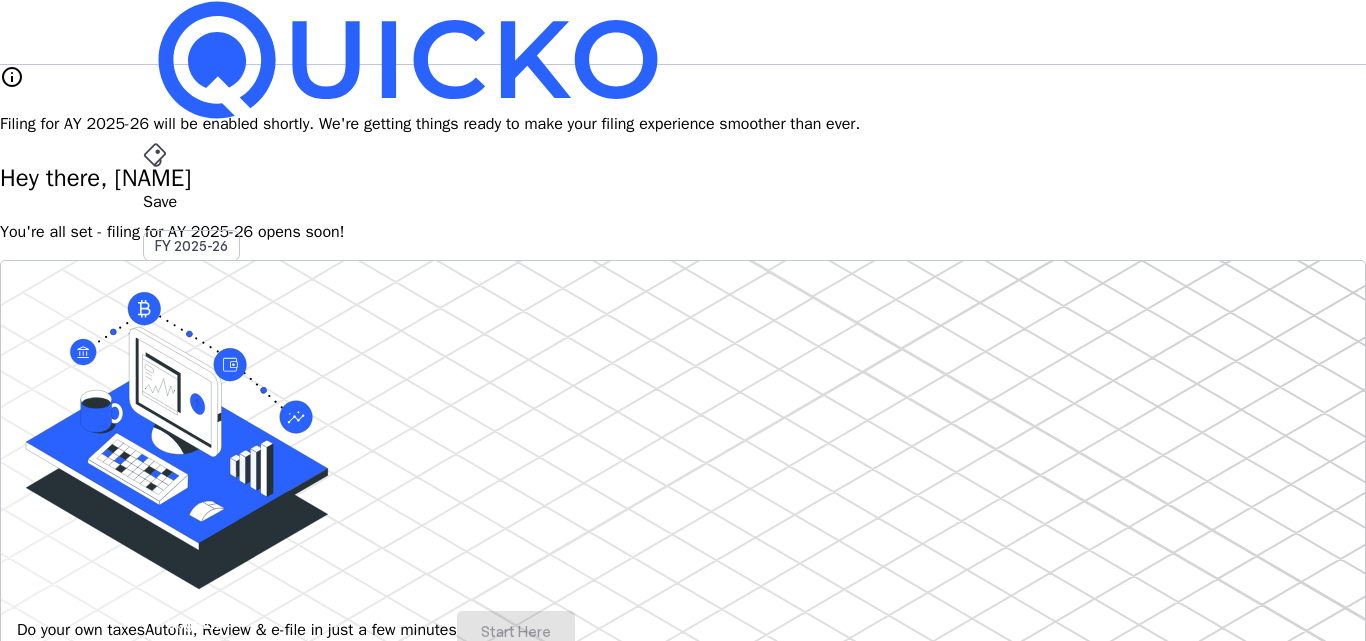 click on "AS" at bounding box center [159, 587] 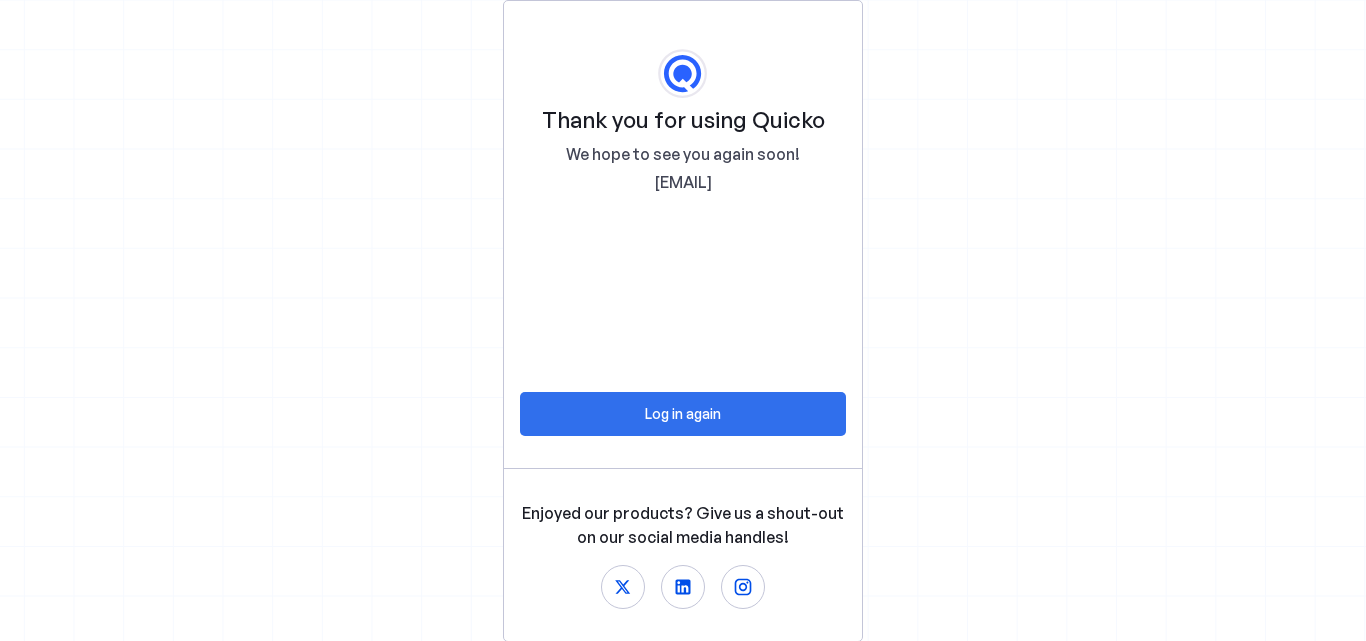 click at bounding box center [683, 414] 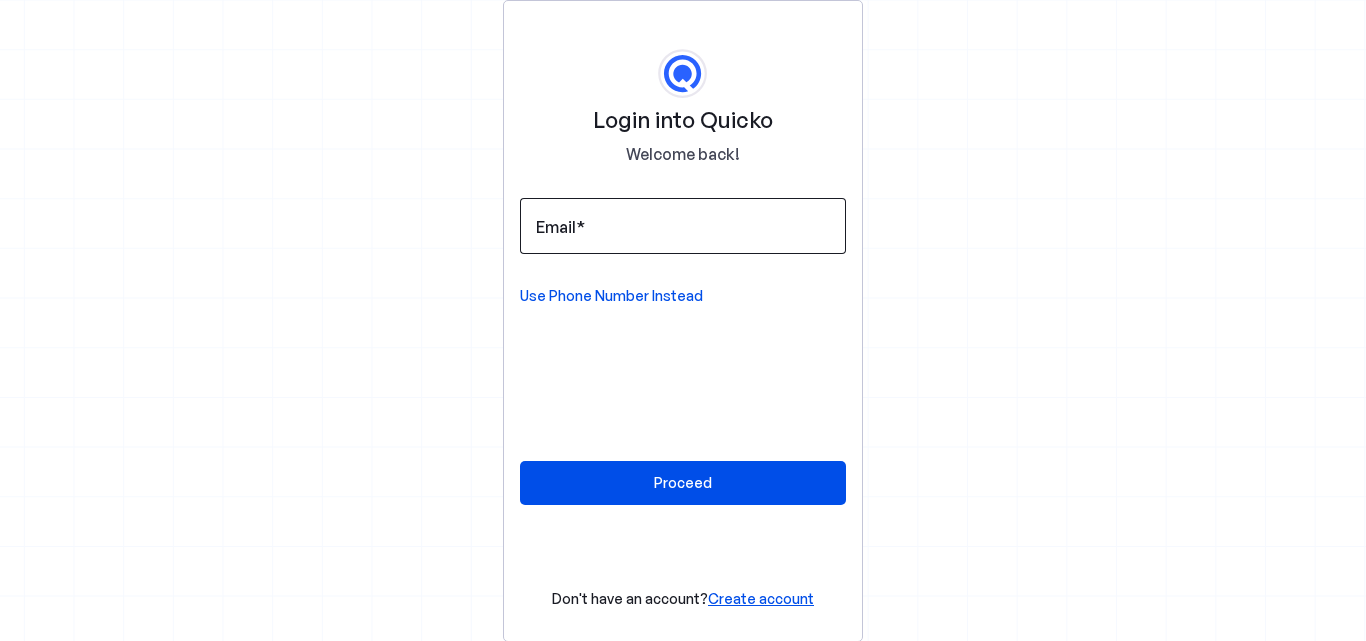 click at bounding box center [683, 226] 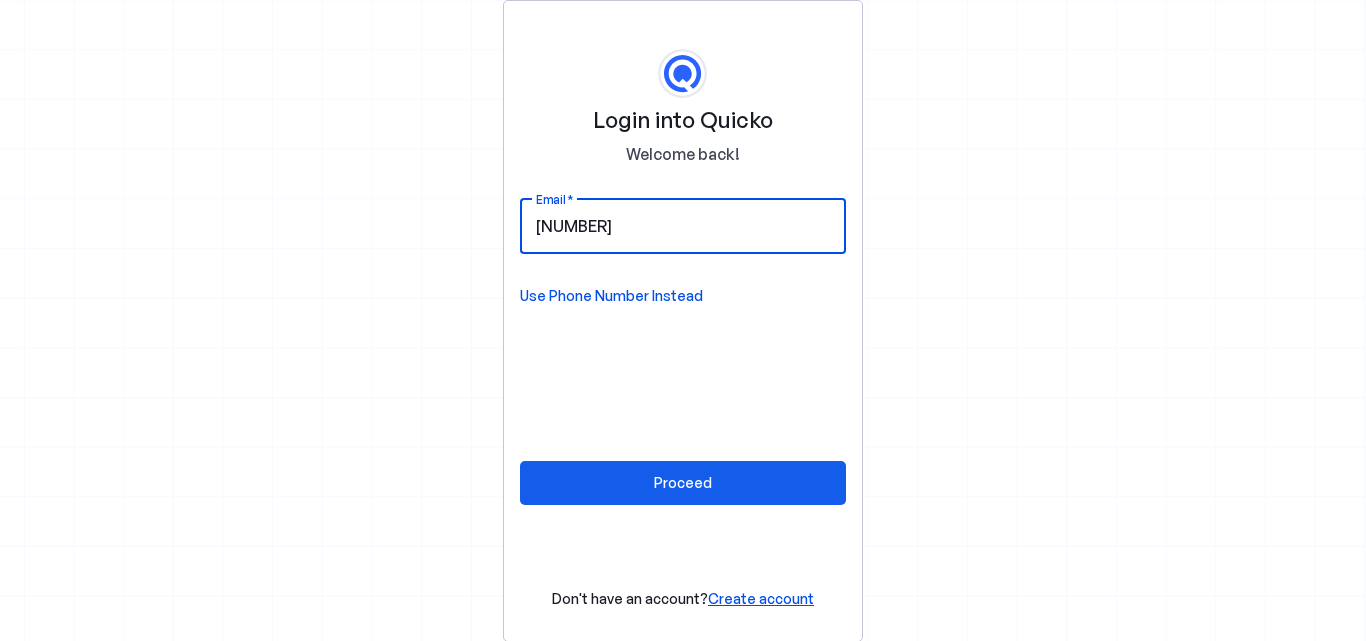 type on "9113683845" 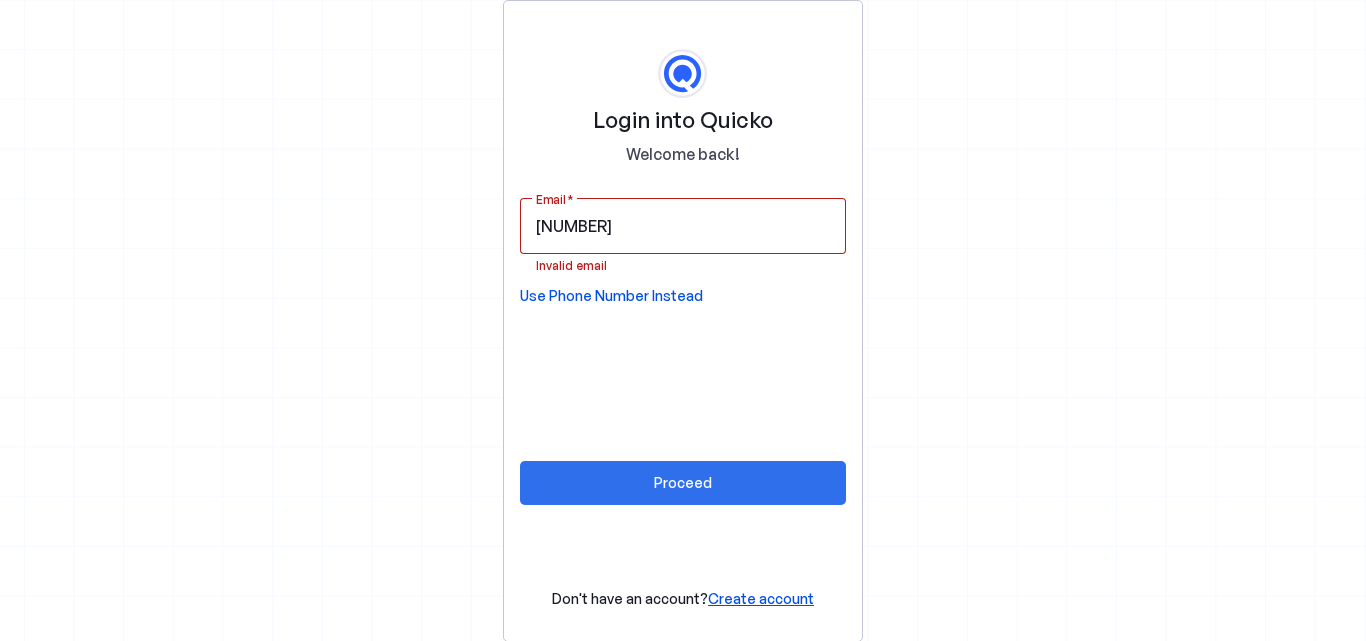 click on "Proceed" at bounding box center [683, 482] 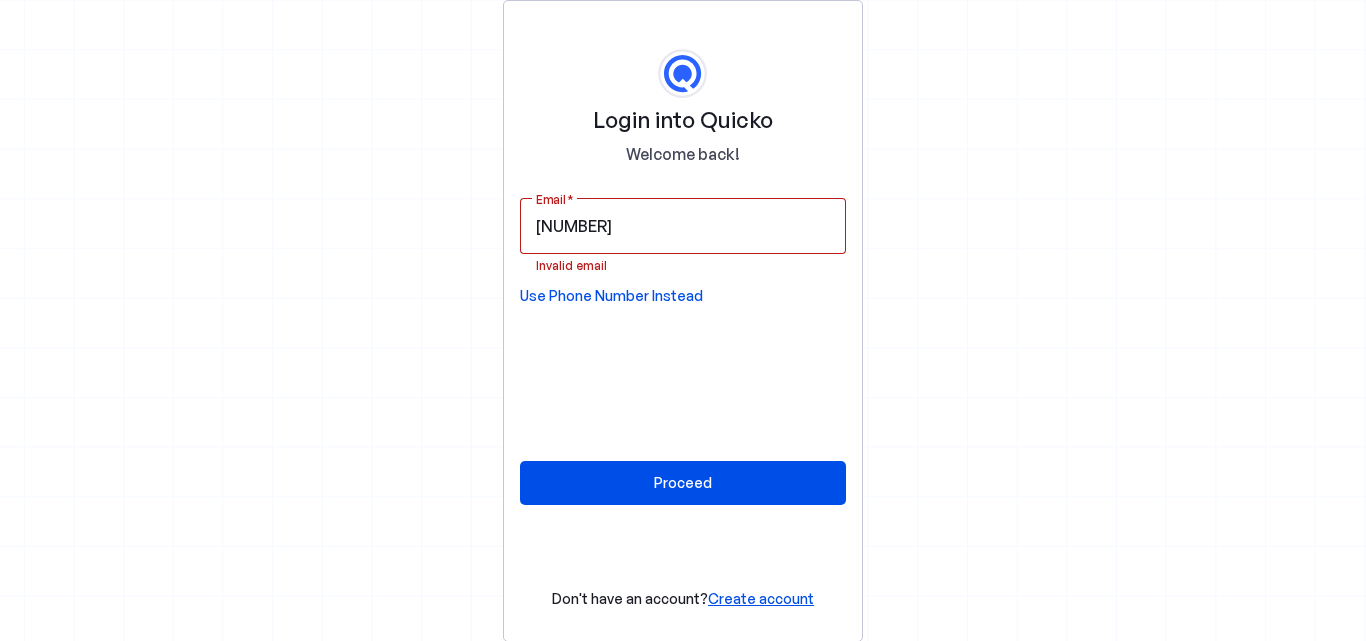 click on "Use Phone Number Instead" at bounding box center [611, 296] 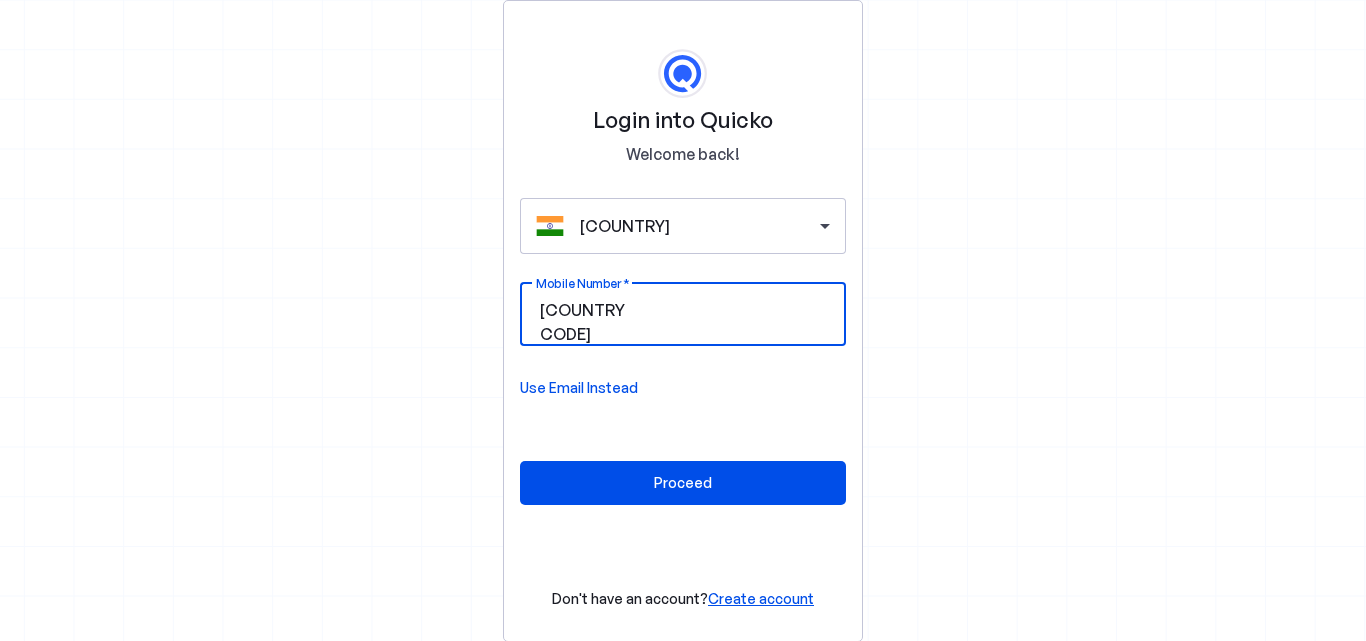 click on "Mobile Number" at bounding box center [749, 310] 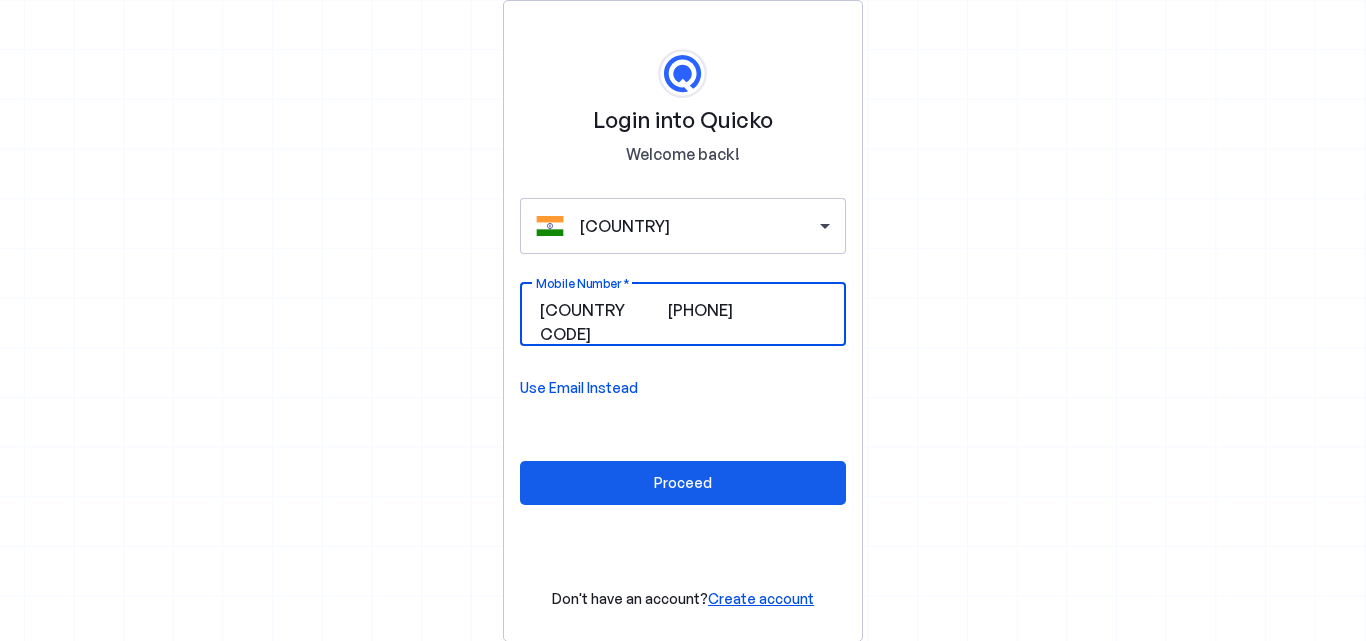 type on "8660981146" 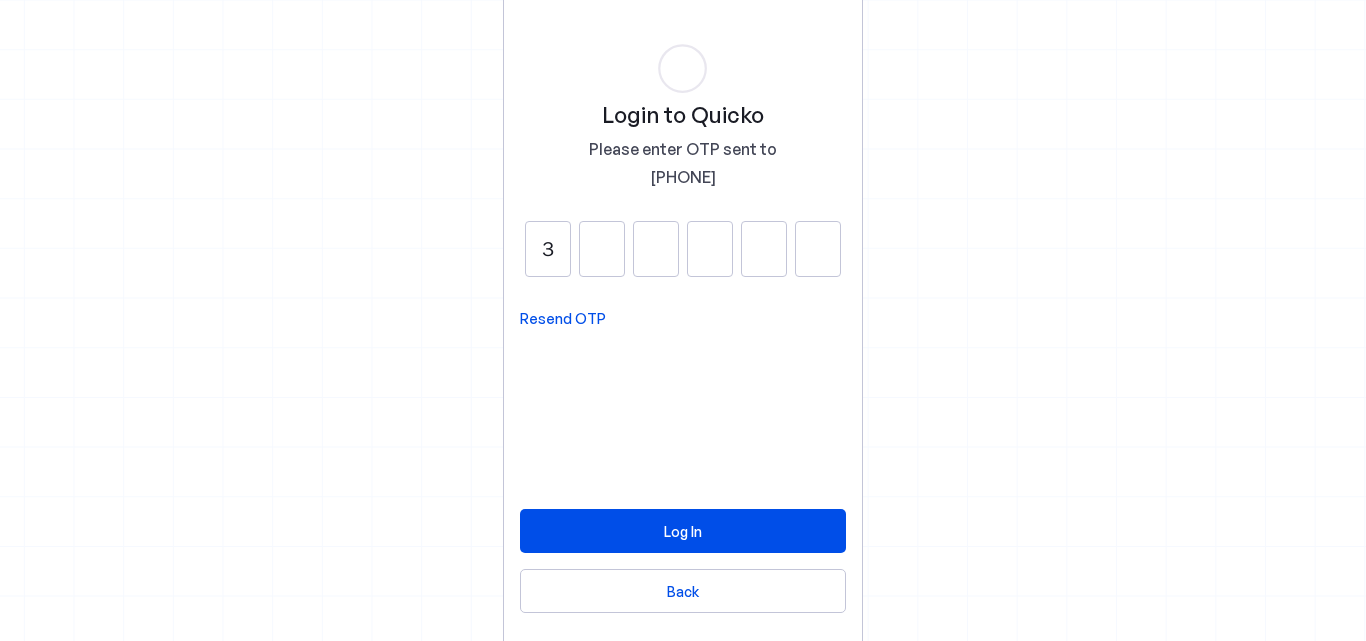 type on "3" 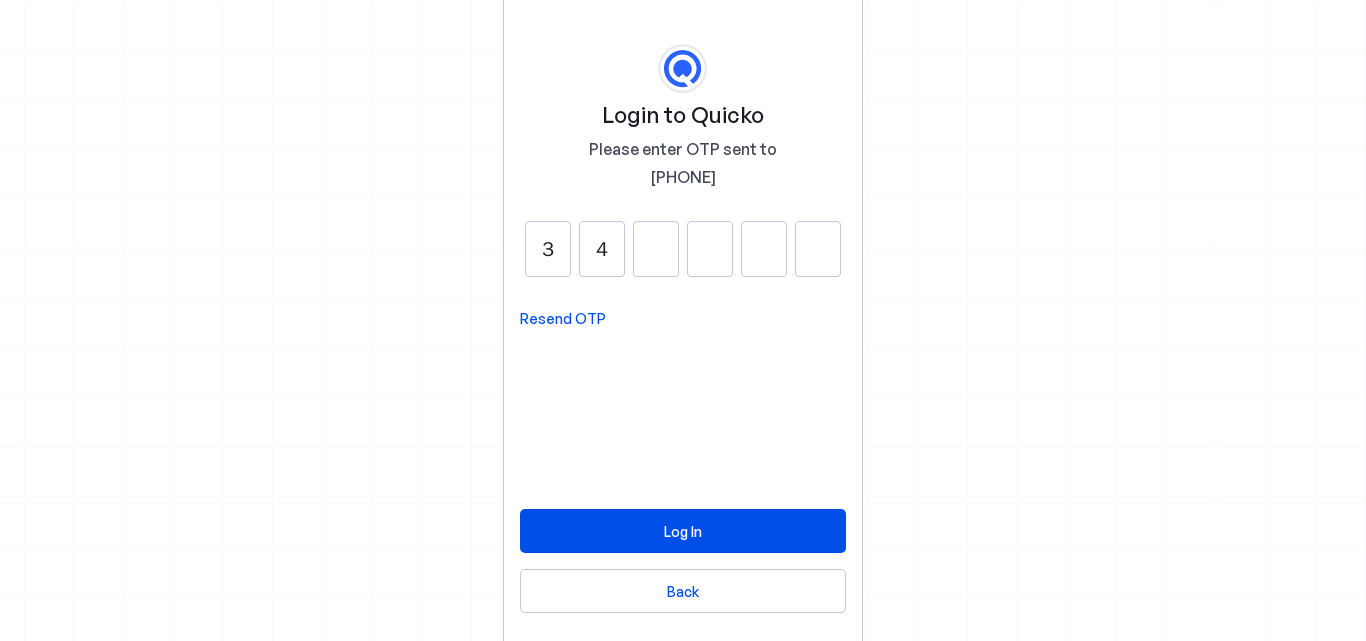type on "4" 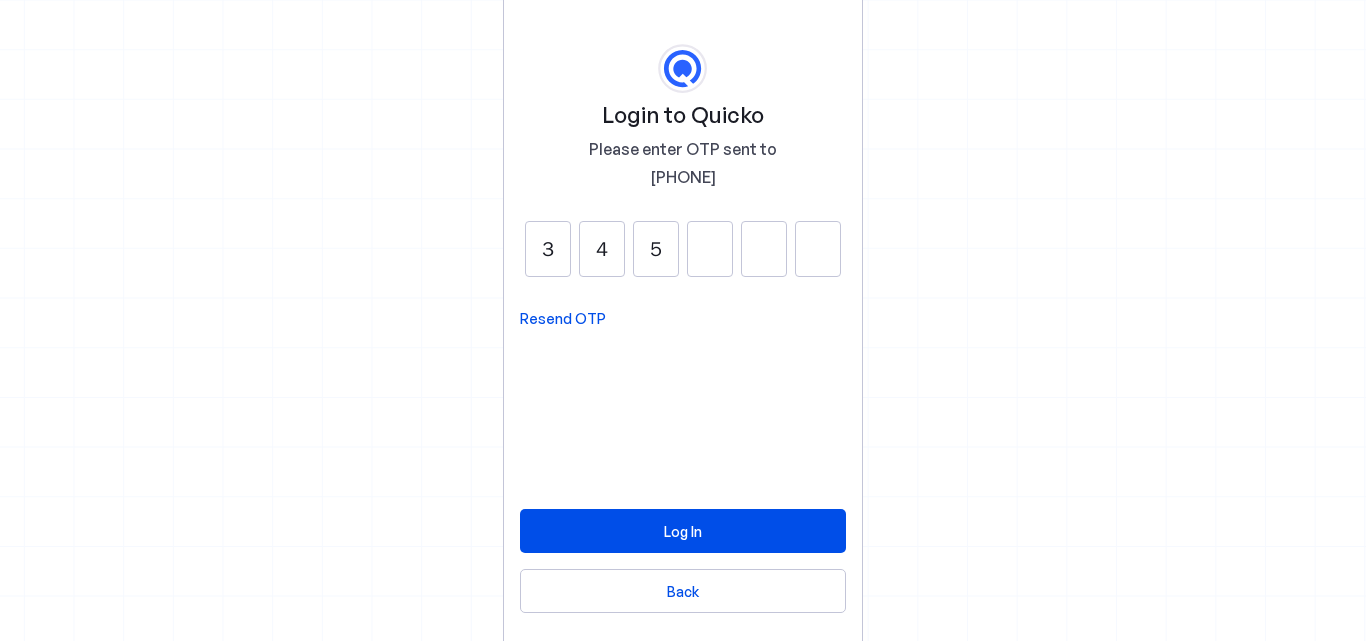 type on "5" 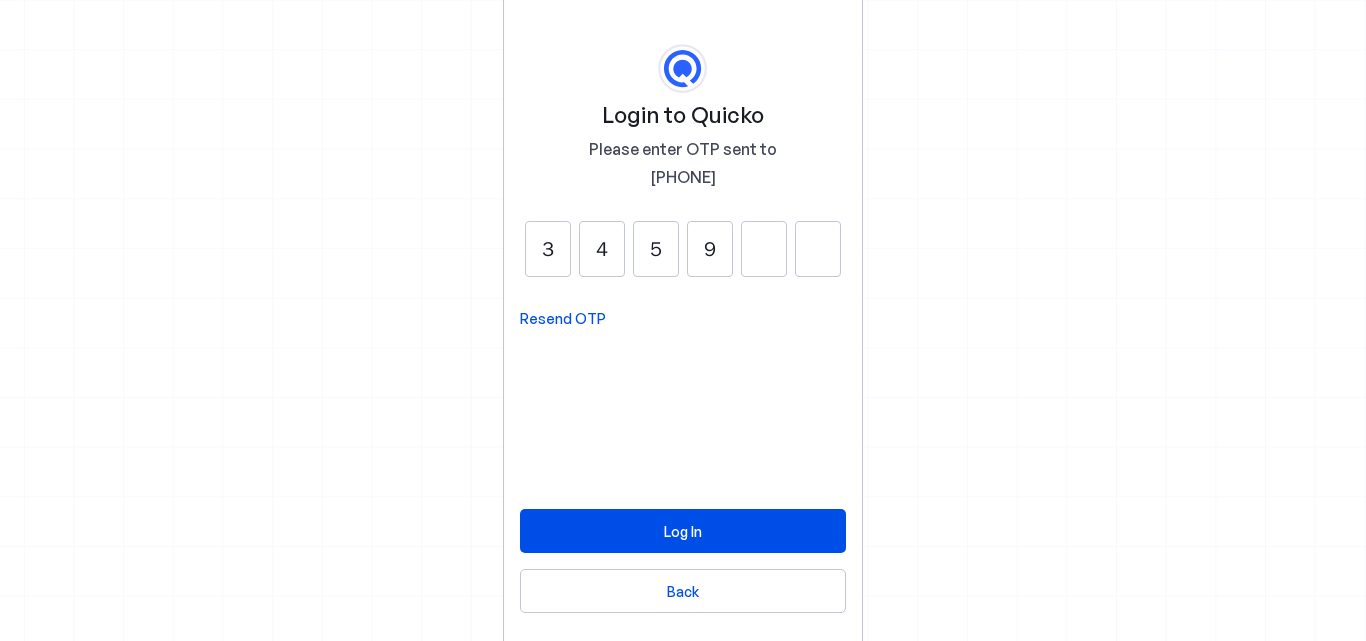 type on "9" 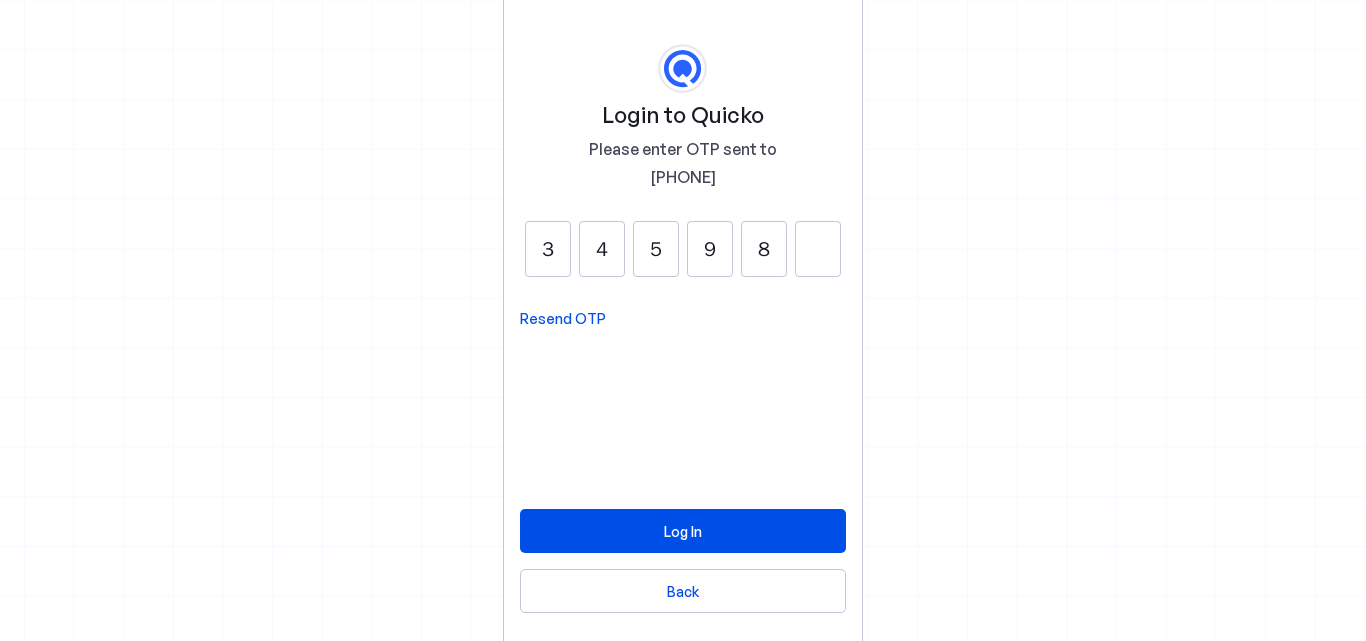type on "8" 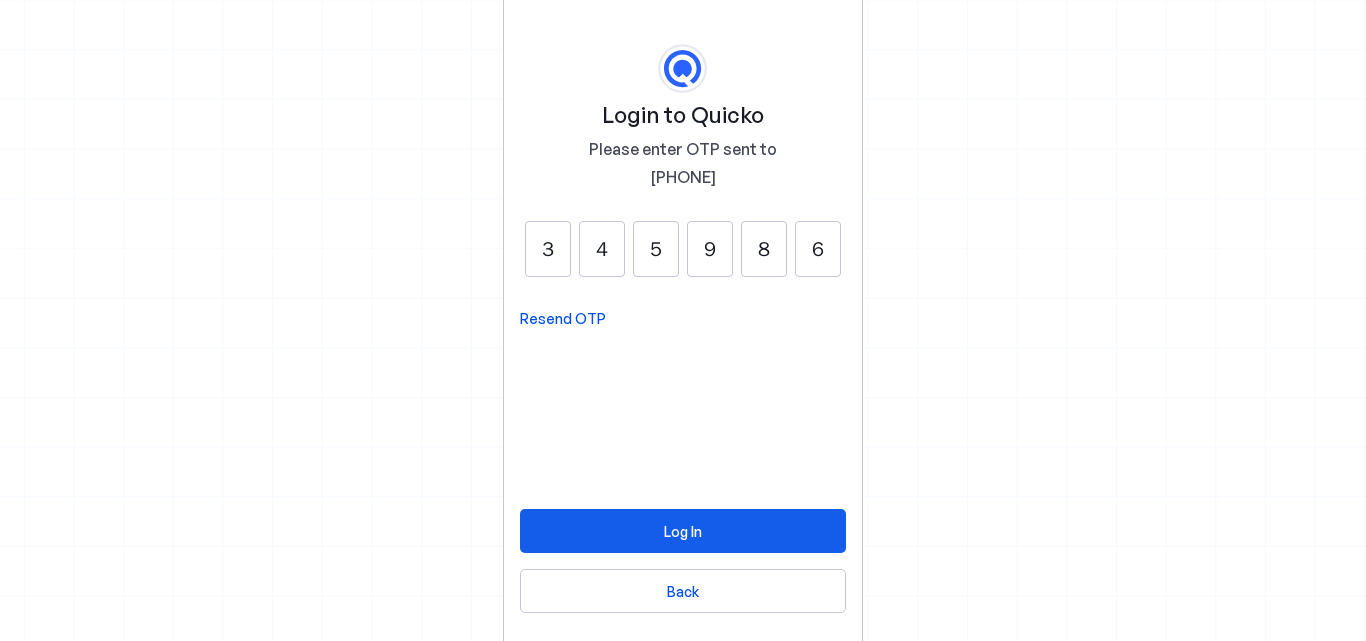type on "6" 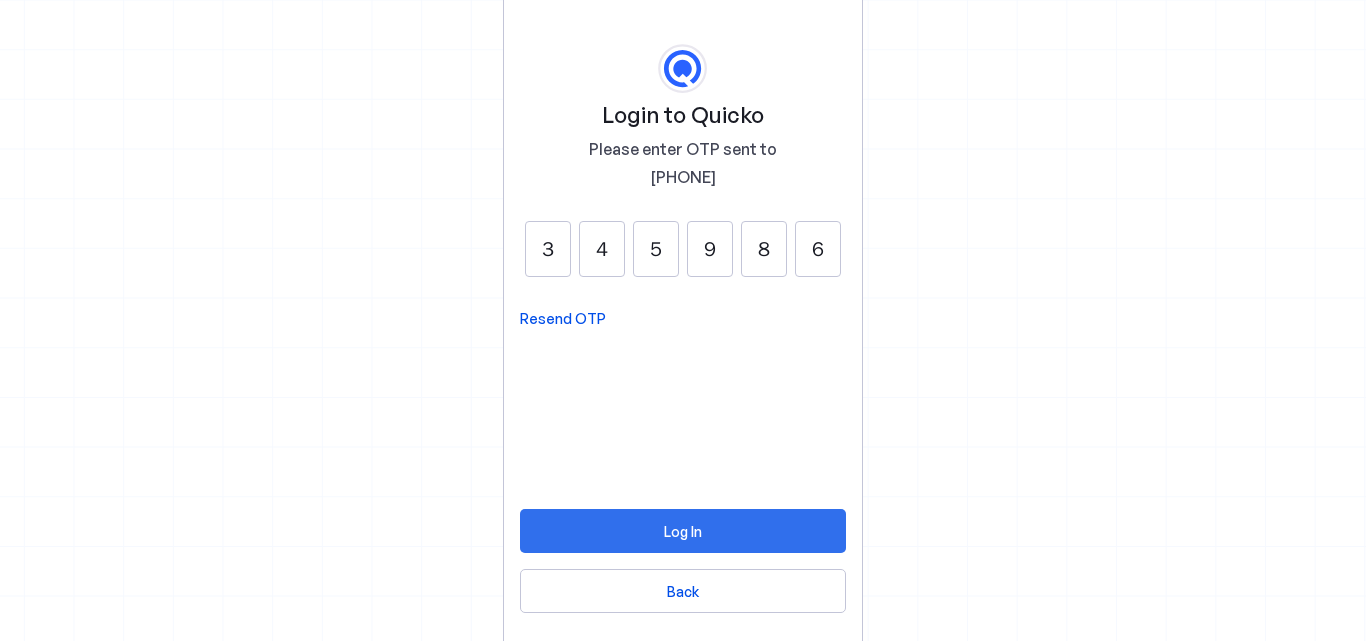 click at bounding box center (683, 531) 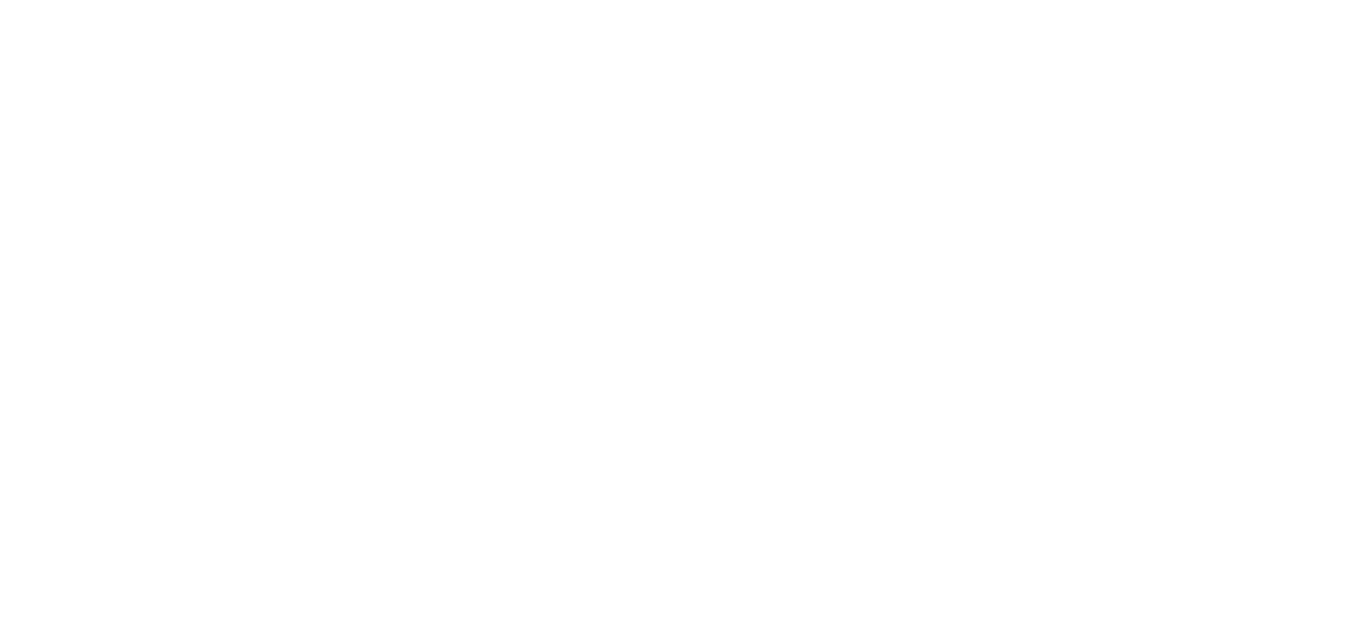 scroll, scrollTop: 0, scrollLeft: 0, axis: both 